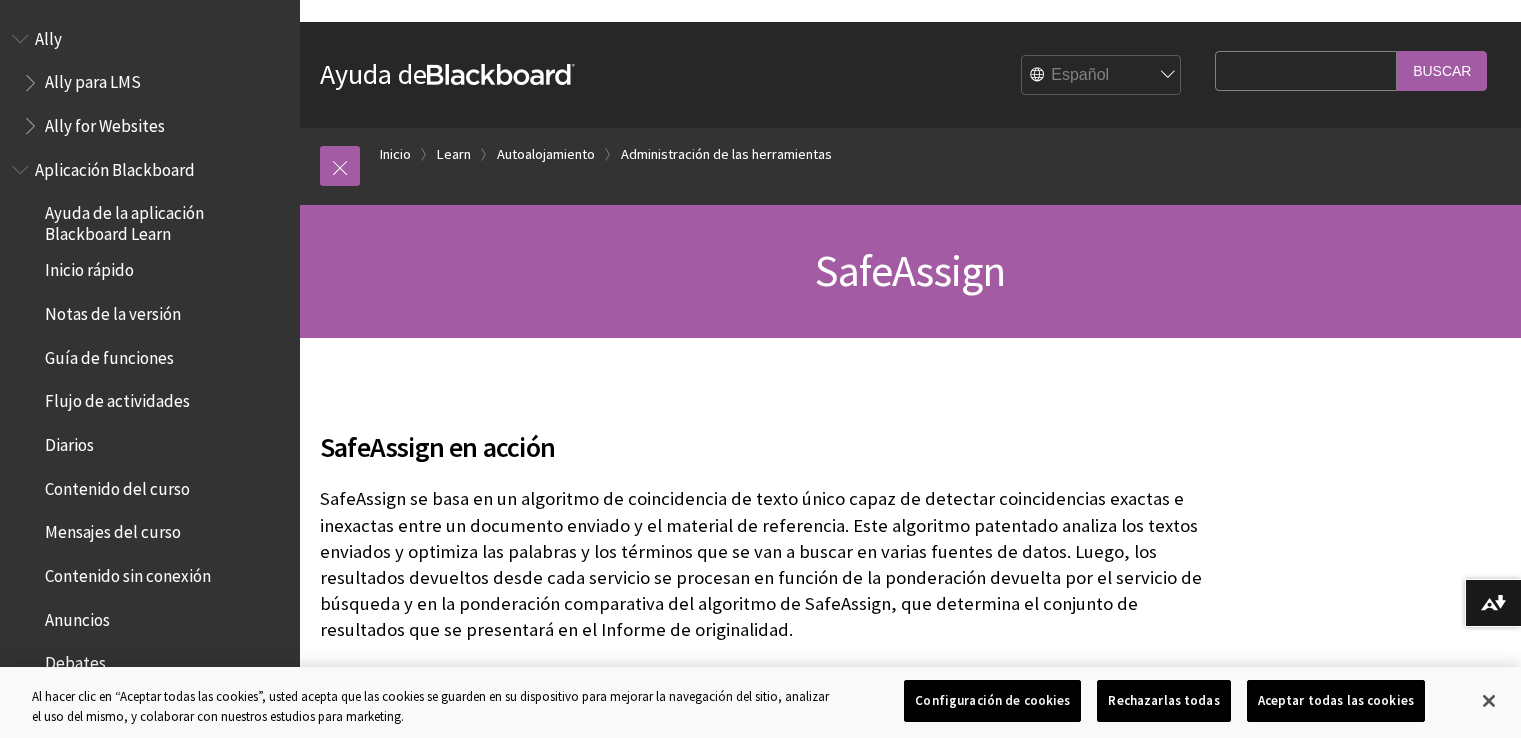 scroll, scrollTop: 260, scrollLeft: 0, axis: vertical 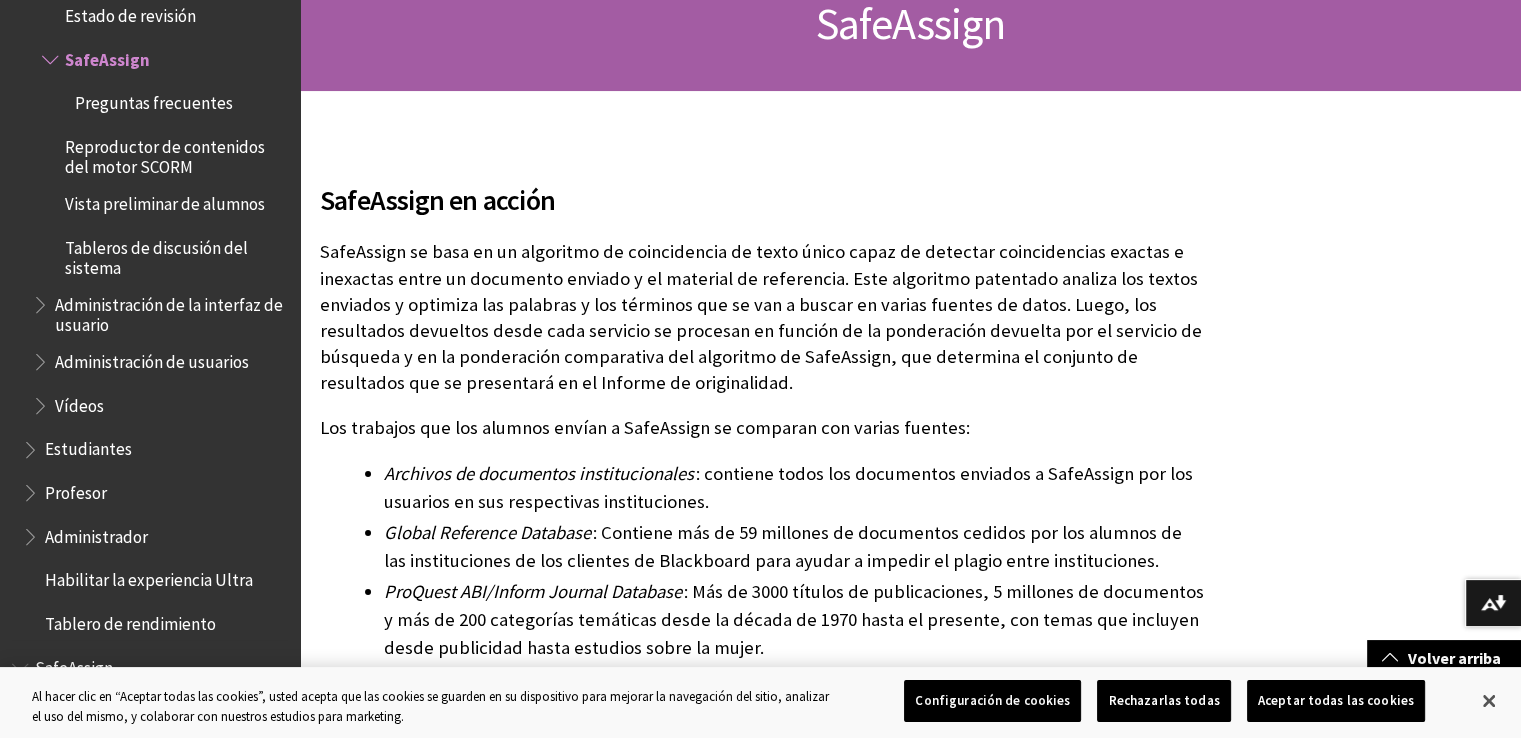 click on "Estudiantes" at bounding box center (88, 446) 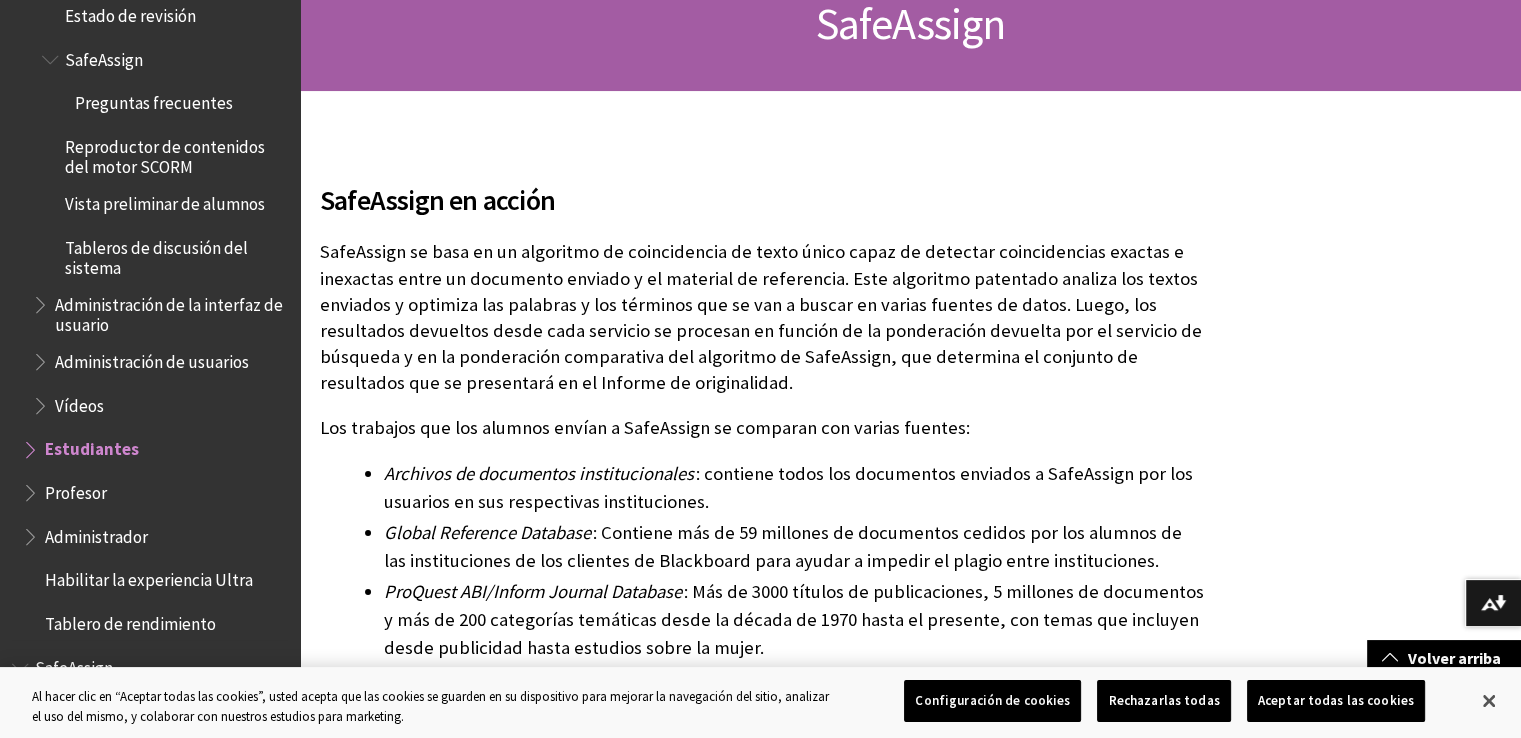 scroll, scrollTop: 3771, scrollLeft: 0, axis: vertical 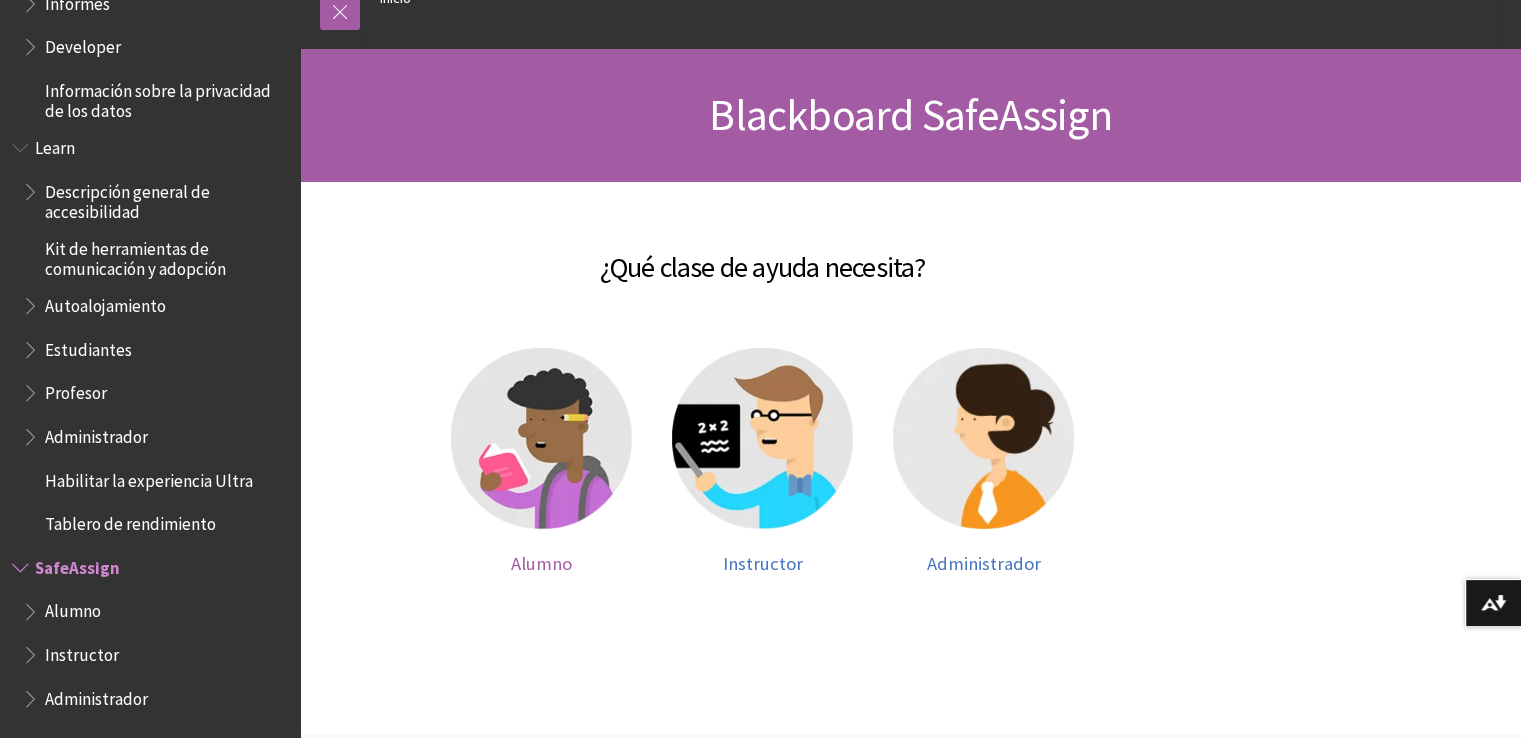 click at bounding box center [541, 438] 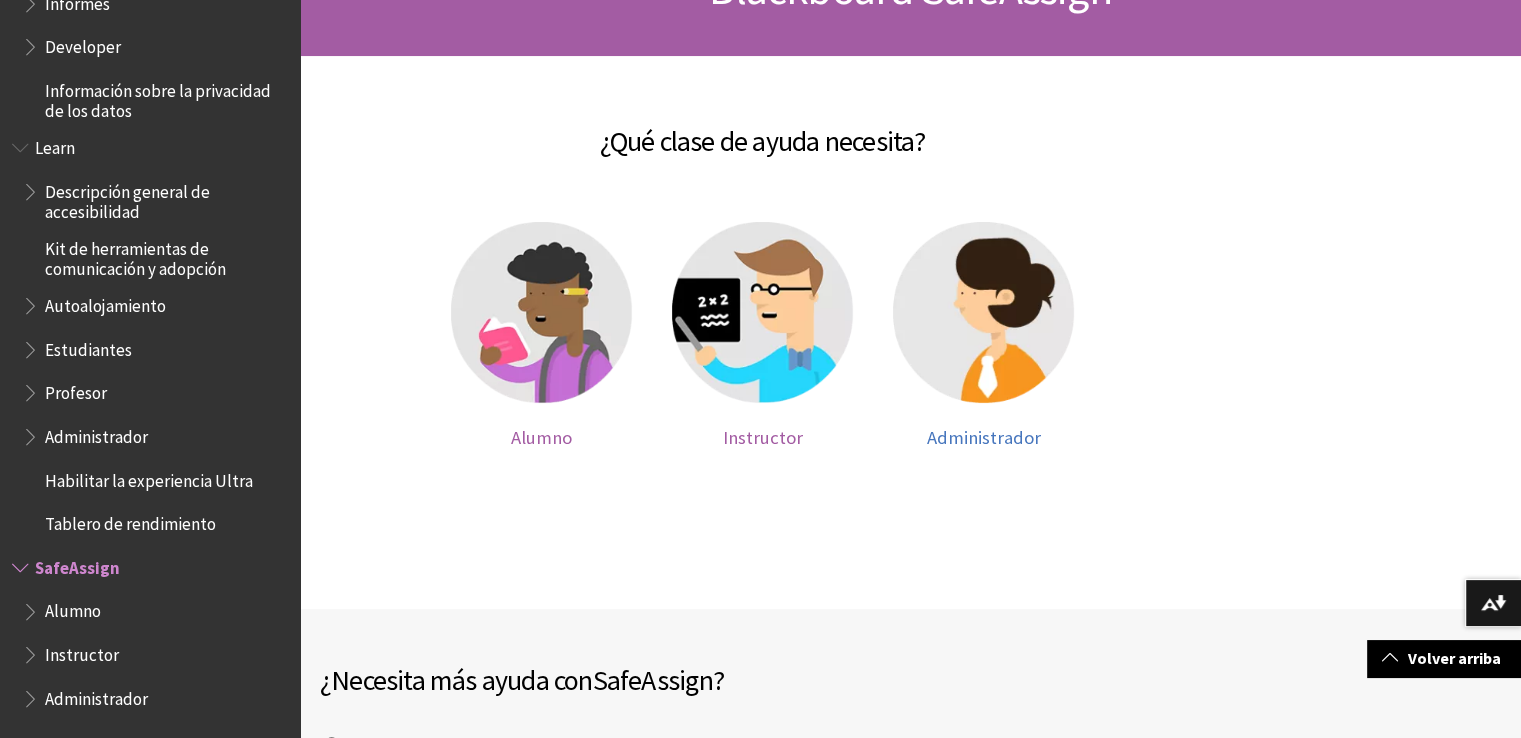 scroll, scrollTop: 279, scrollLeft: 0, axis: vertical 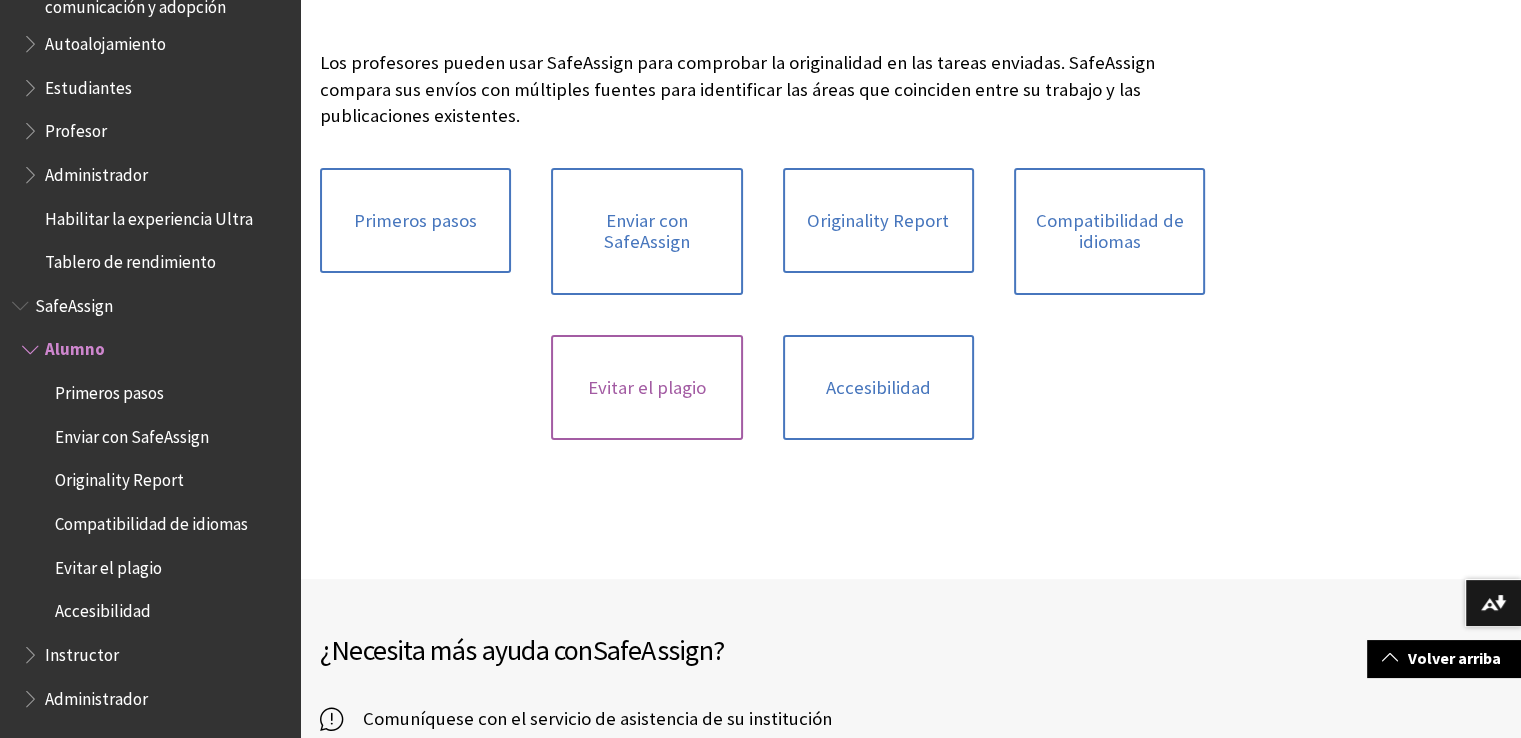 click on "Evitar el plagio" at bounding box center [646, 388] 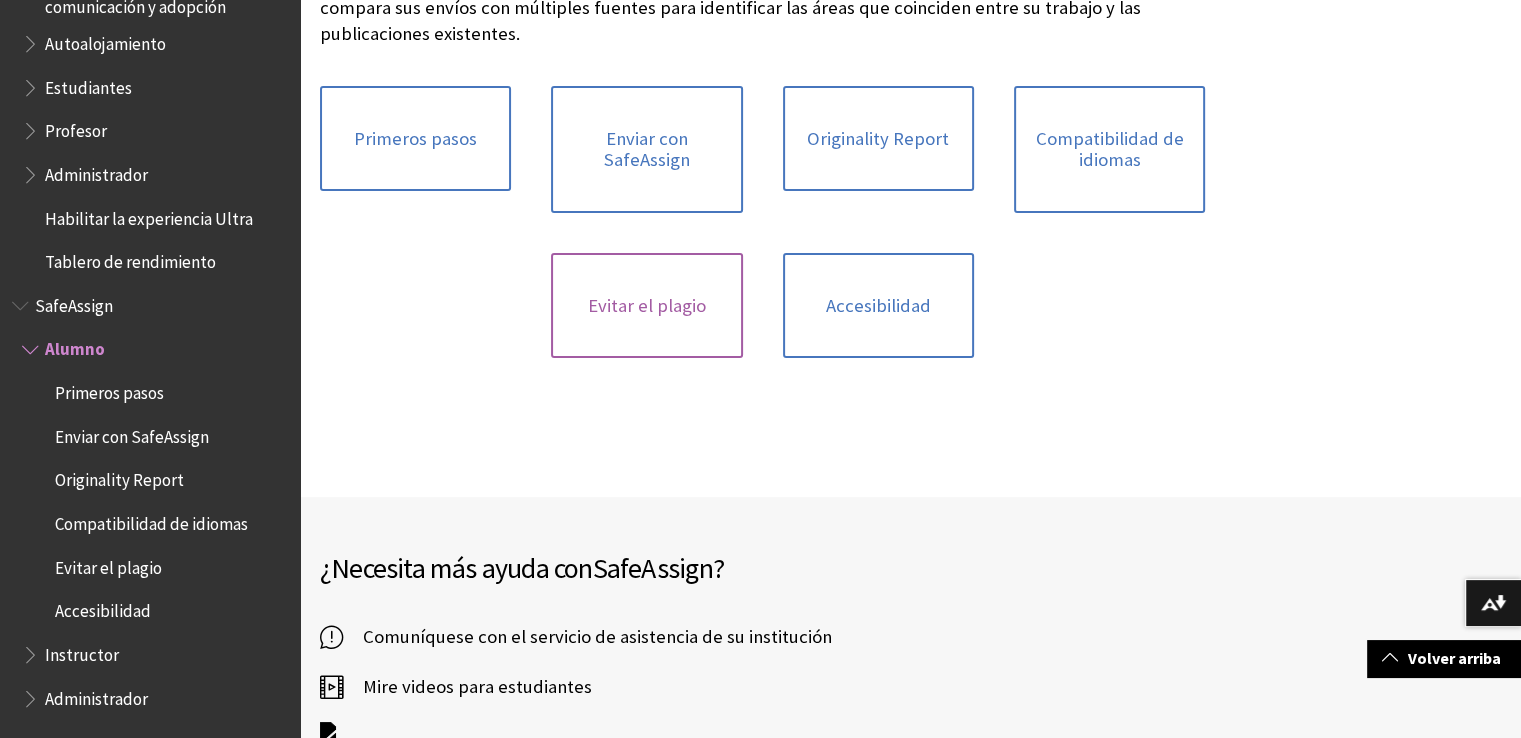 scroll, scrollTop: 414, scrollLeft: 0, axis: vertical 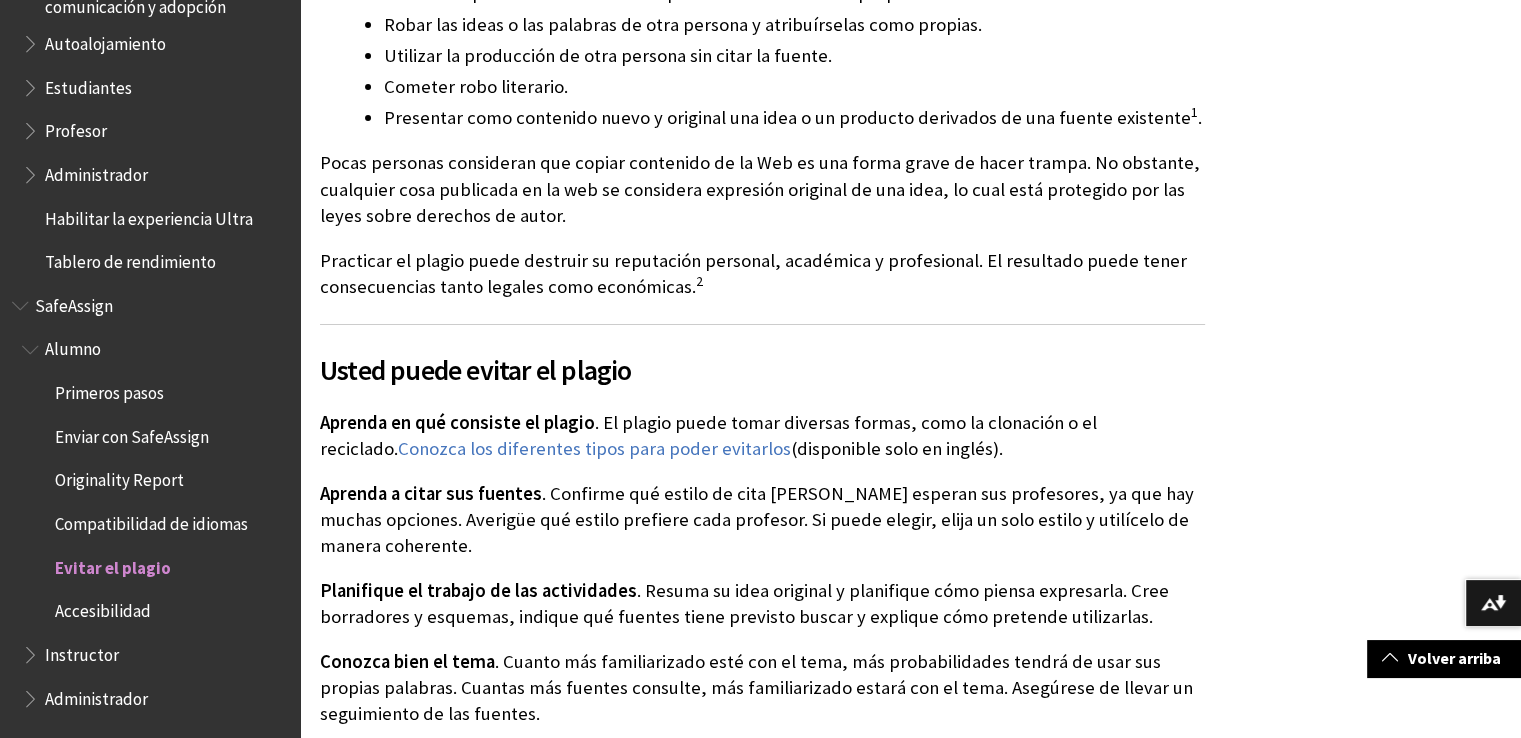 drag, startPoint x: 544, startPoint y: 401, endPoint x: 979, endPoint y: 421, distance: 435.45953 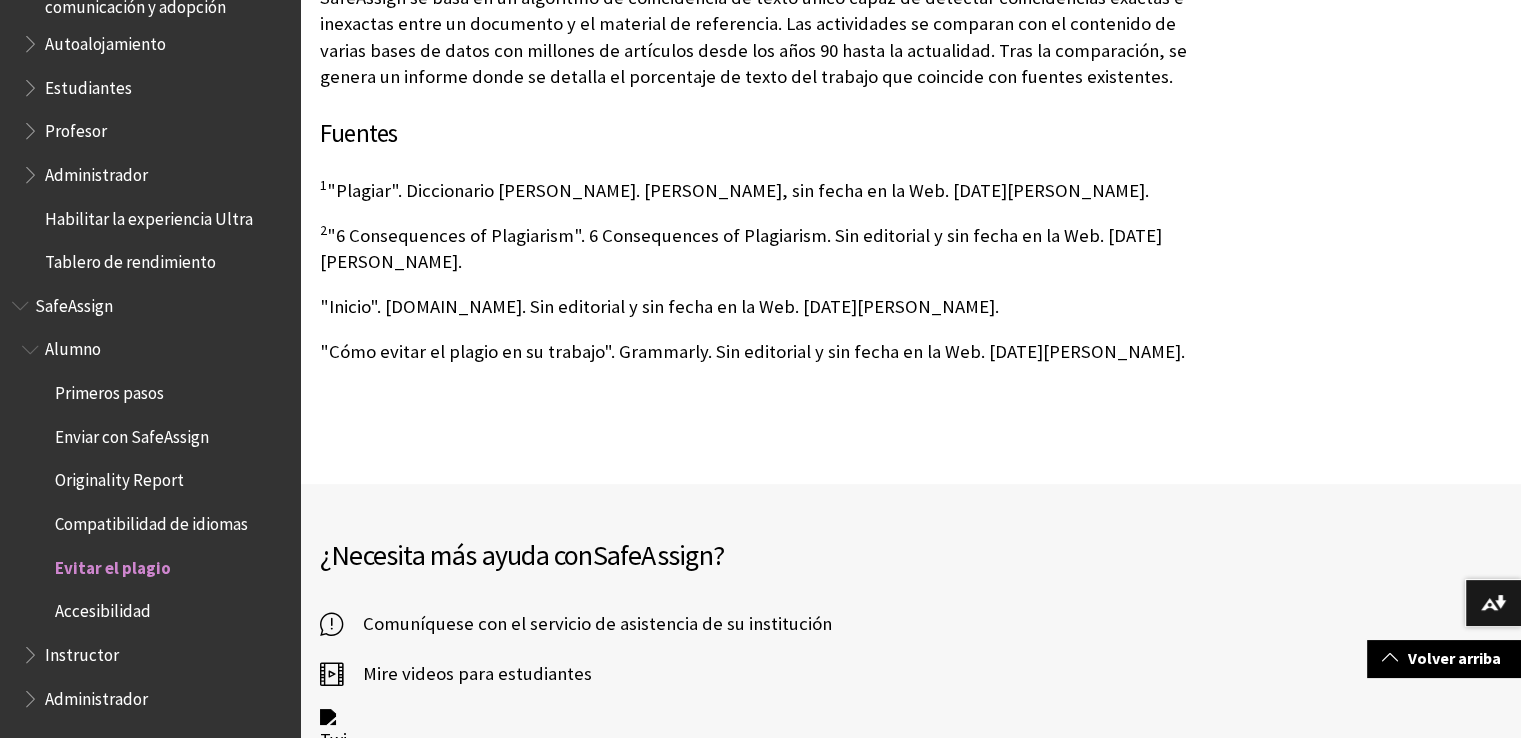 scroll, scrollTop: 1648, scrollLeft: 0, axis: vertical 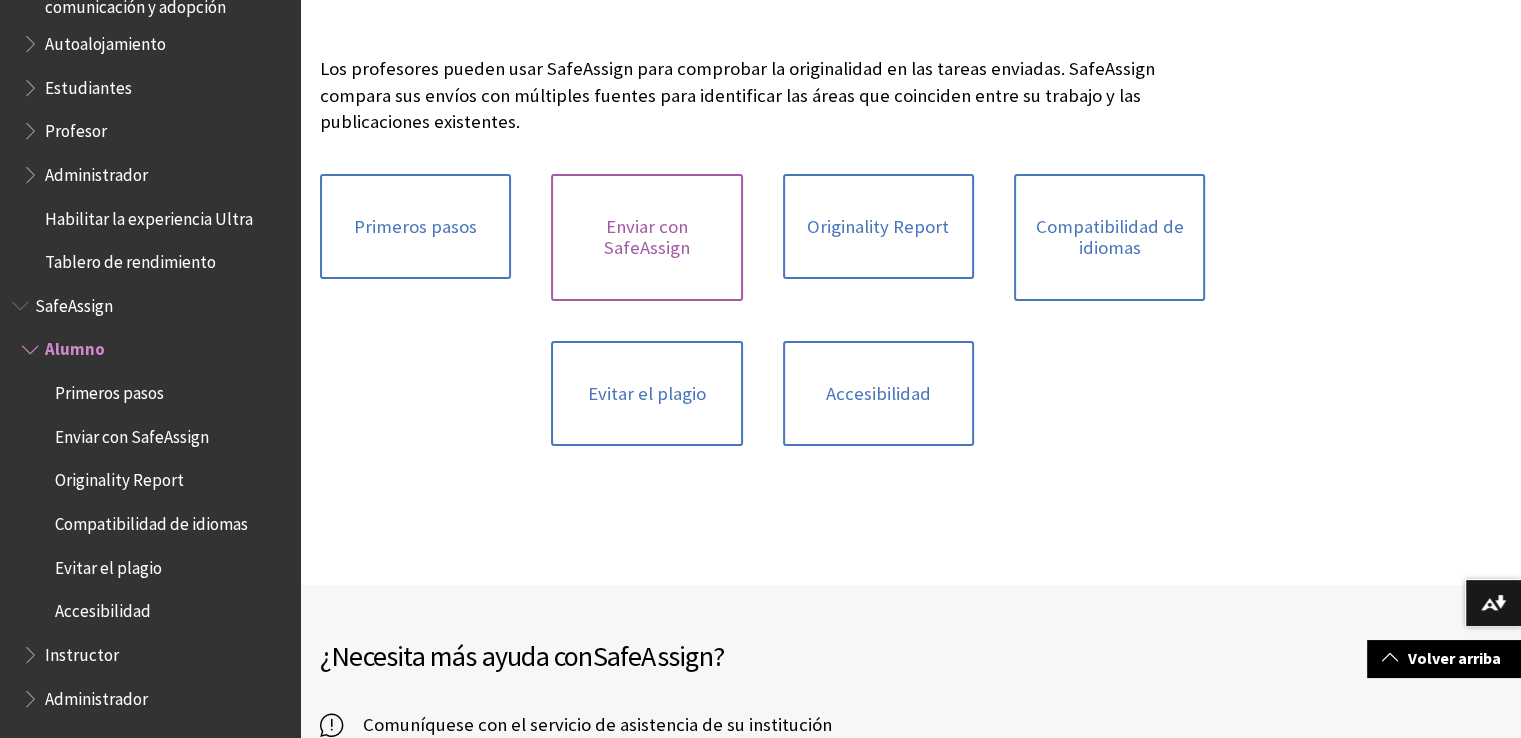 click on "Enviar con SafeAssign" 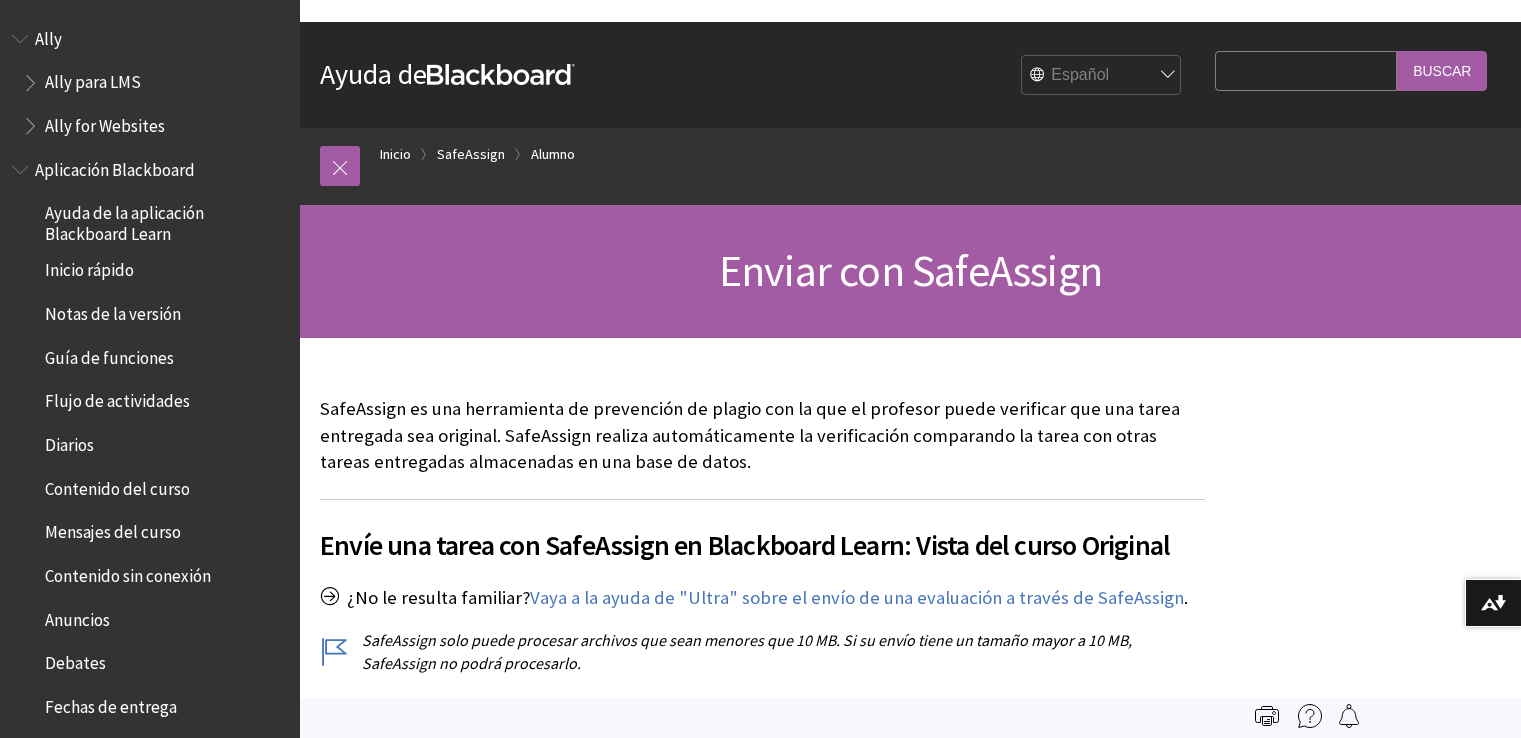 scroll, scrollTop: 0, scrollLeft: 0, axis: both 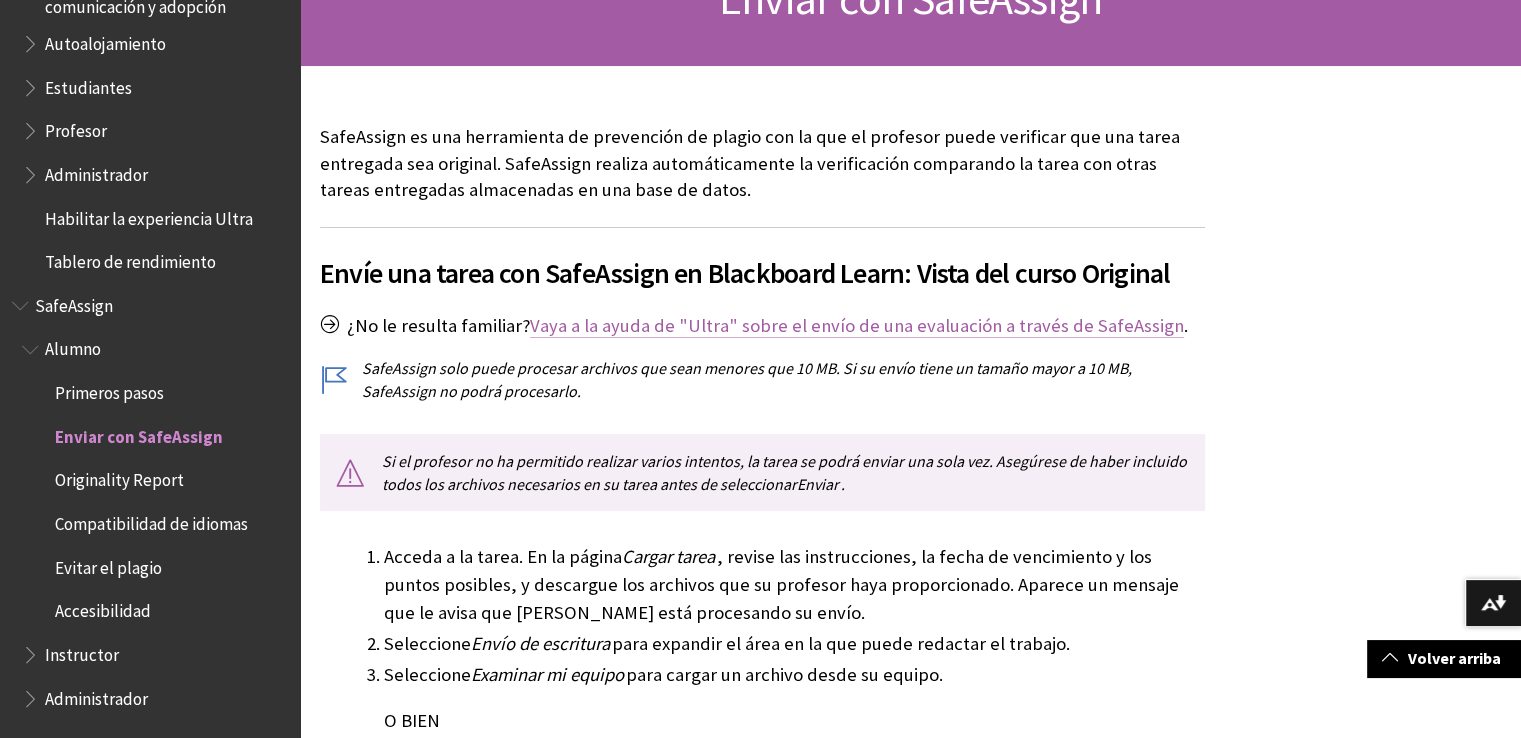 click on "Vaya a la ayuda de "Ultra" sobre el envío de una evaluación a través de SafeAssign" at bounding box center (857, 326) 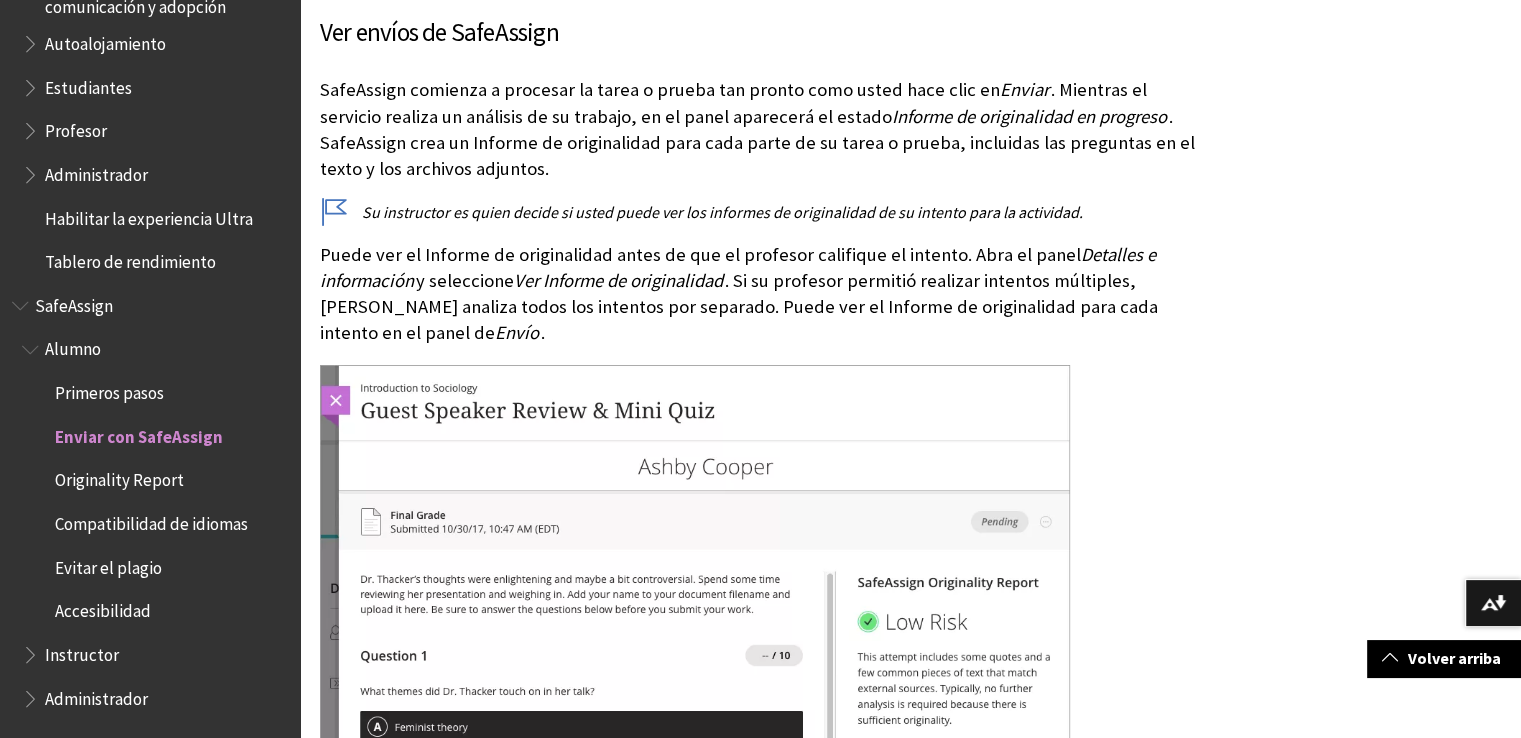 scroll, scrollTop: 2908, scrollLeft: 0, axis: vertical 